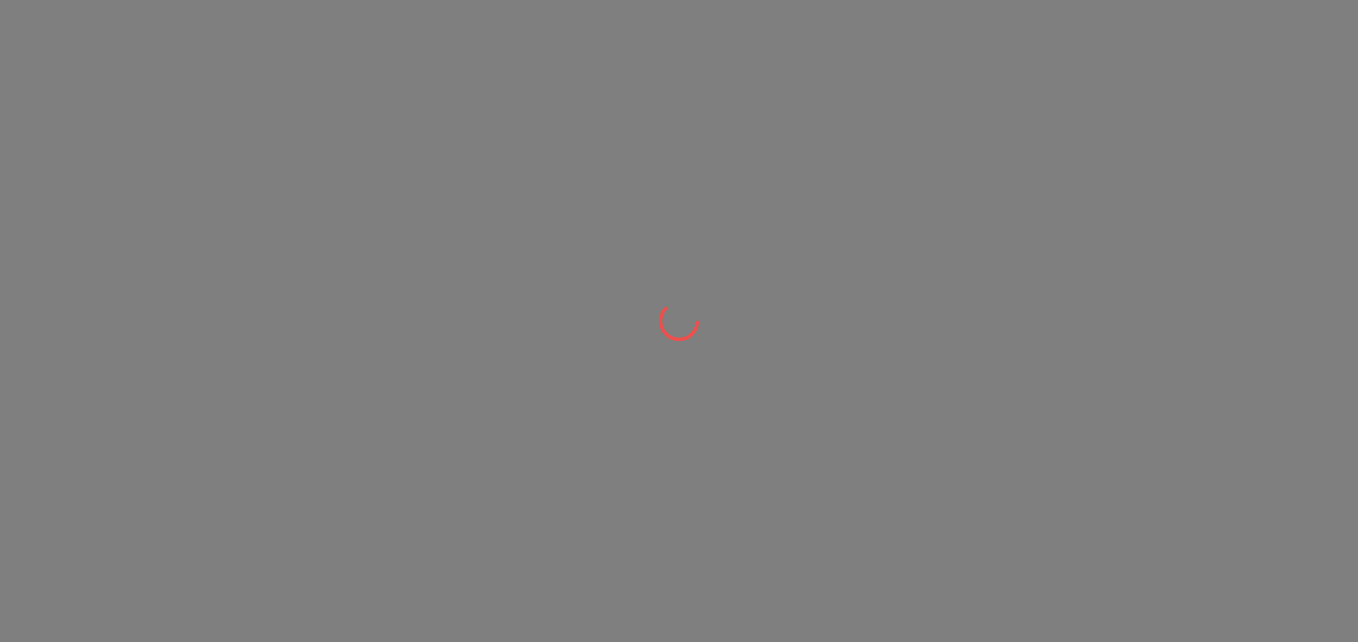 scroll, scrollTop: 0, scrollLeft: 0, axis: both 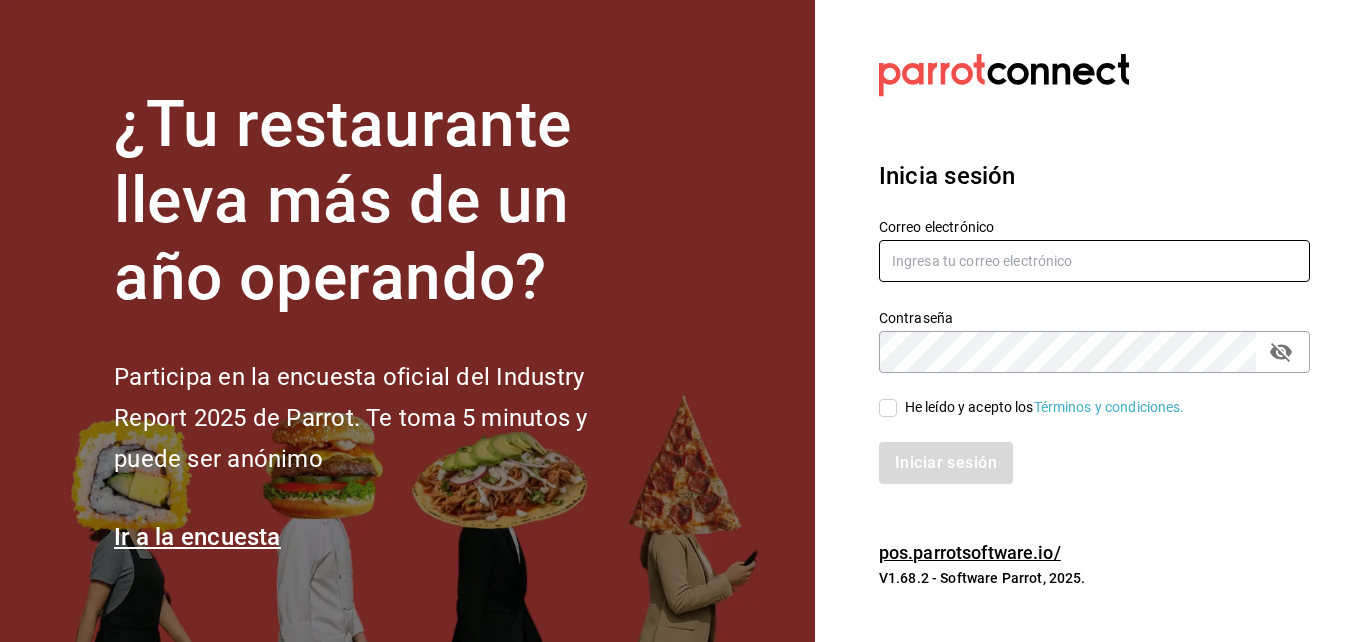 type on "[USERNAME]@example.com" 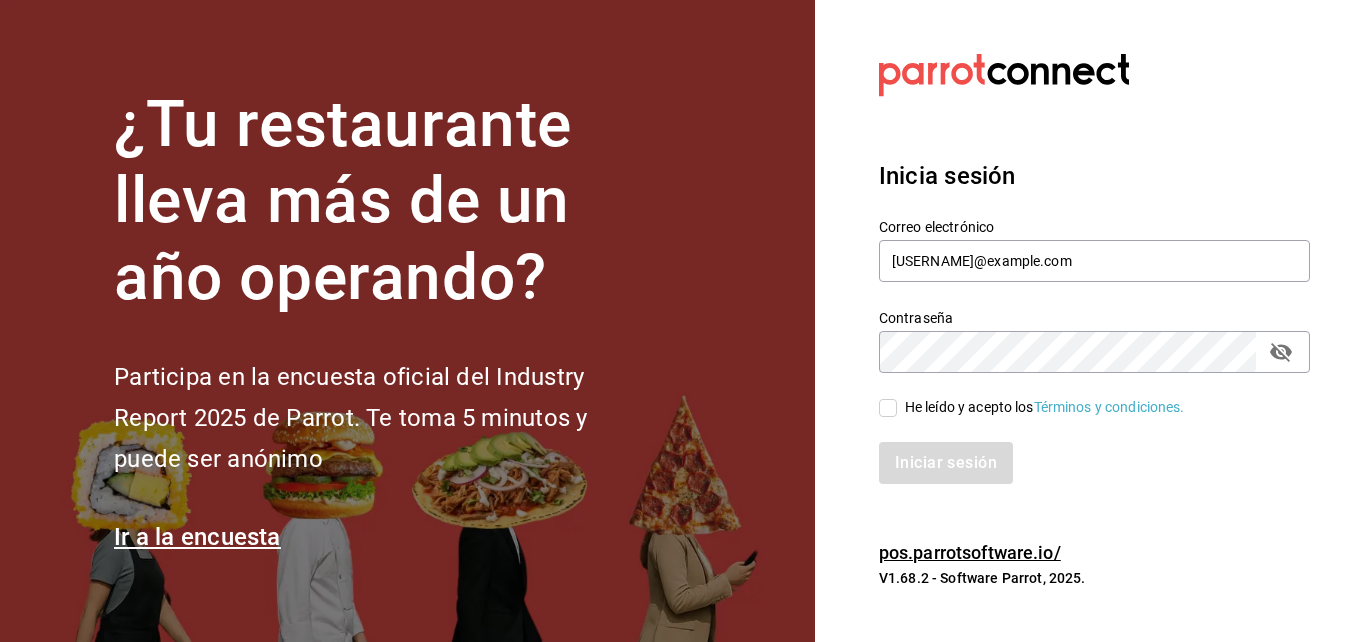 click on "He leído y acepto los  Términos y condiciones." at bounding box center (1041, 407) 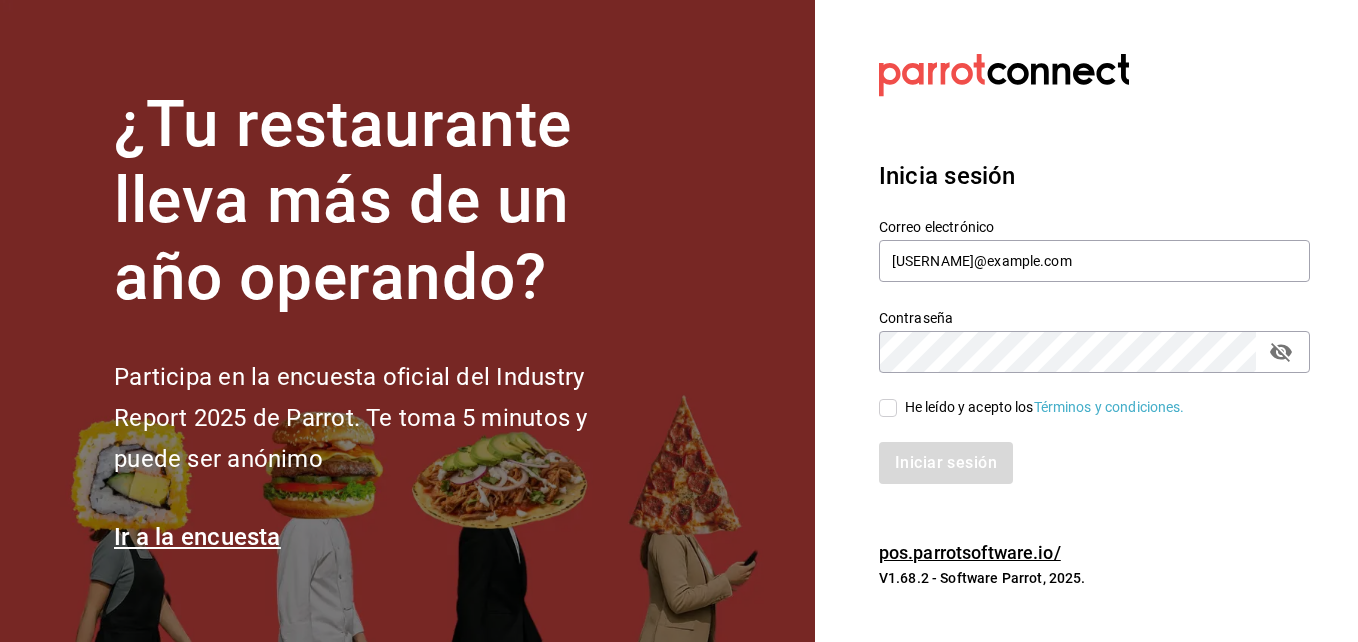checkbox on "true" 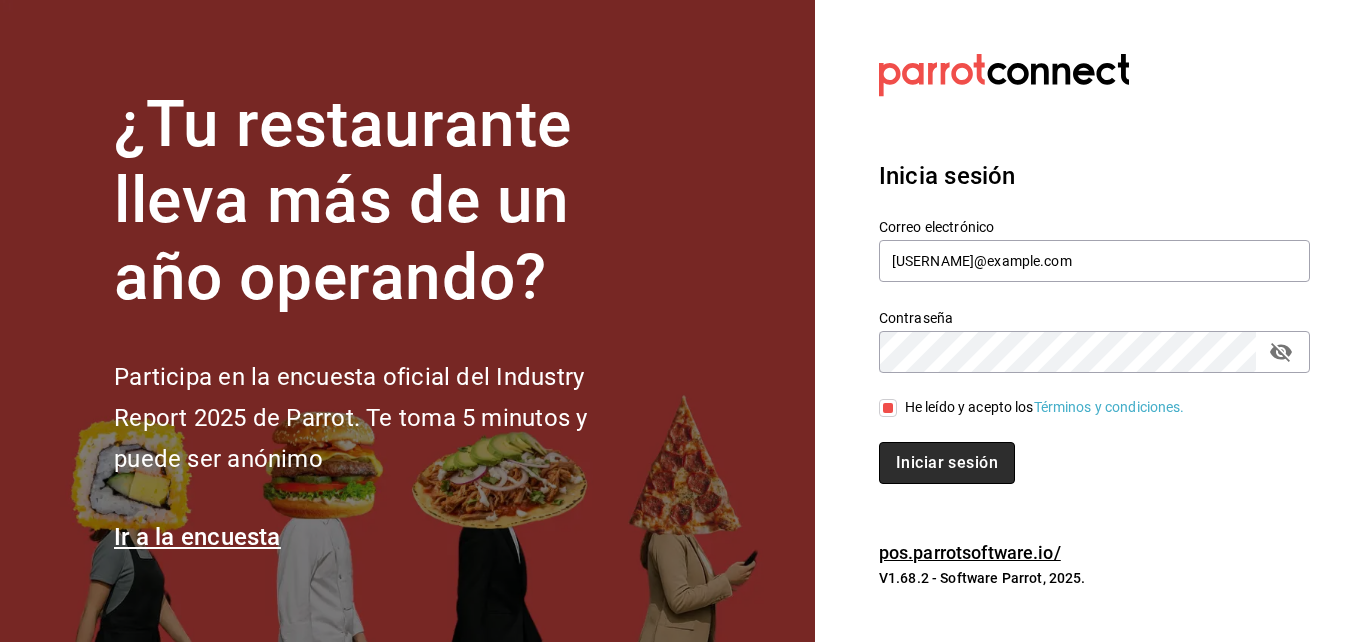 click on "Iniciar sesión" at bounding box center [947, 463] 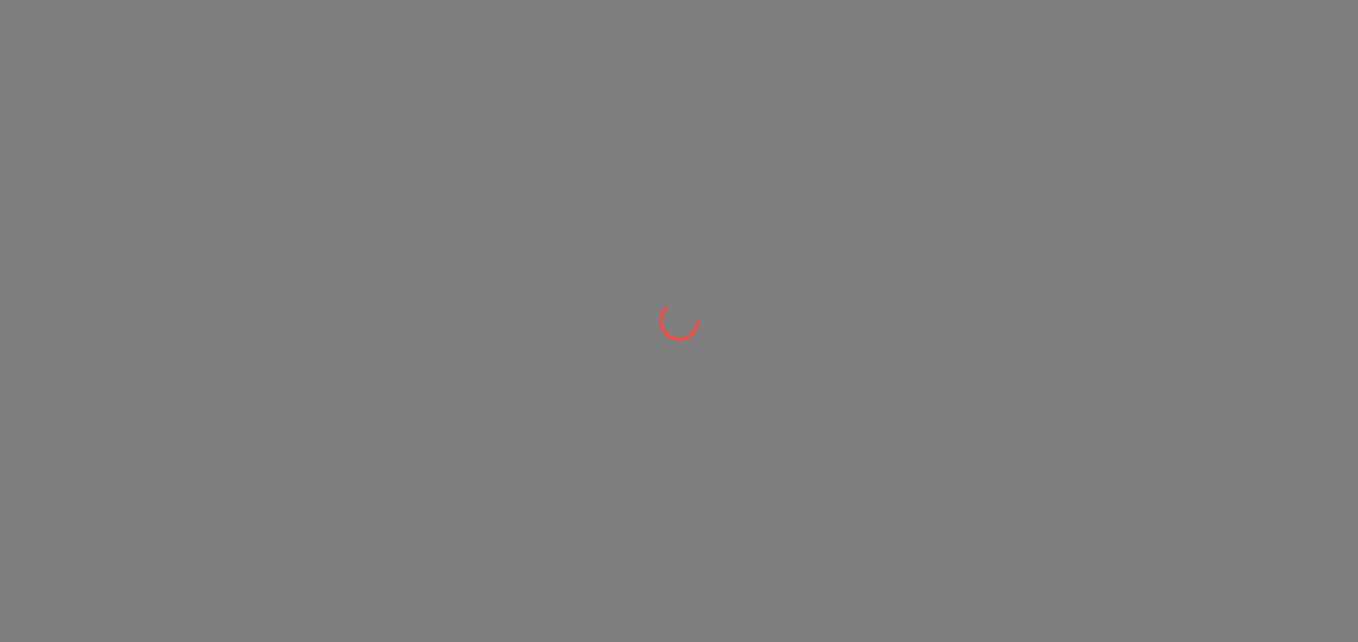 scroll, scrollTop: 0, scrollLeft: 0, axis: both 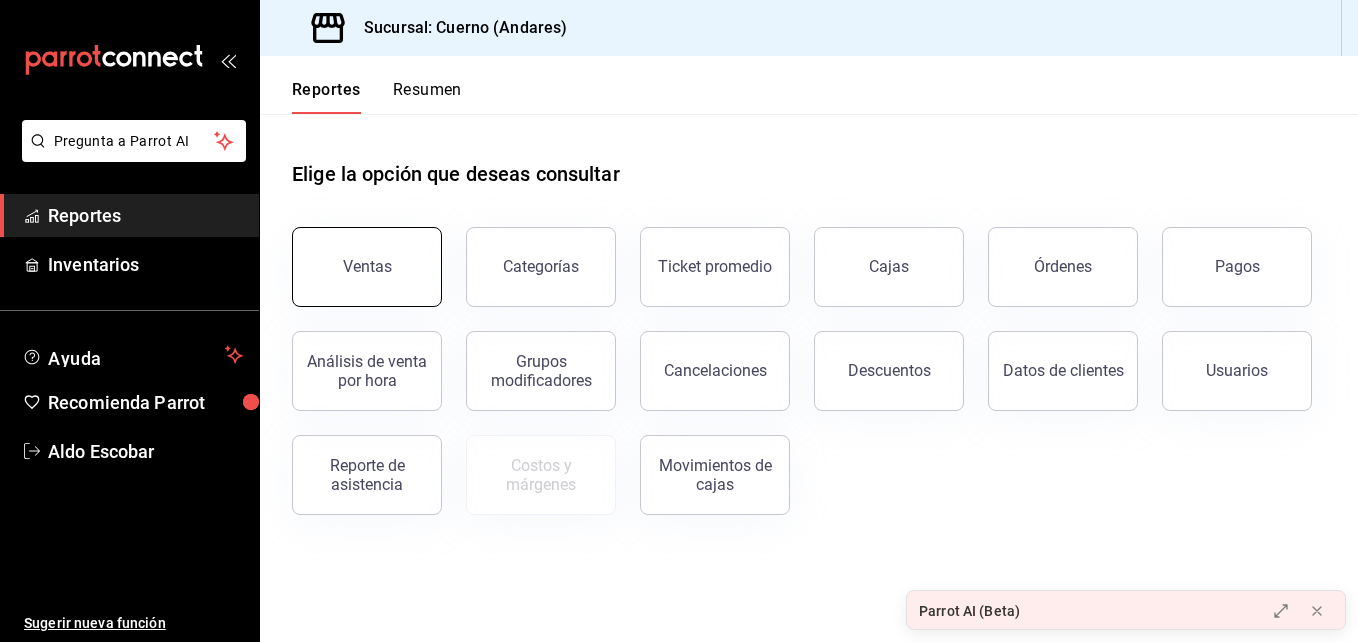 click on "Ventas" at bounding box center [367, 267] 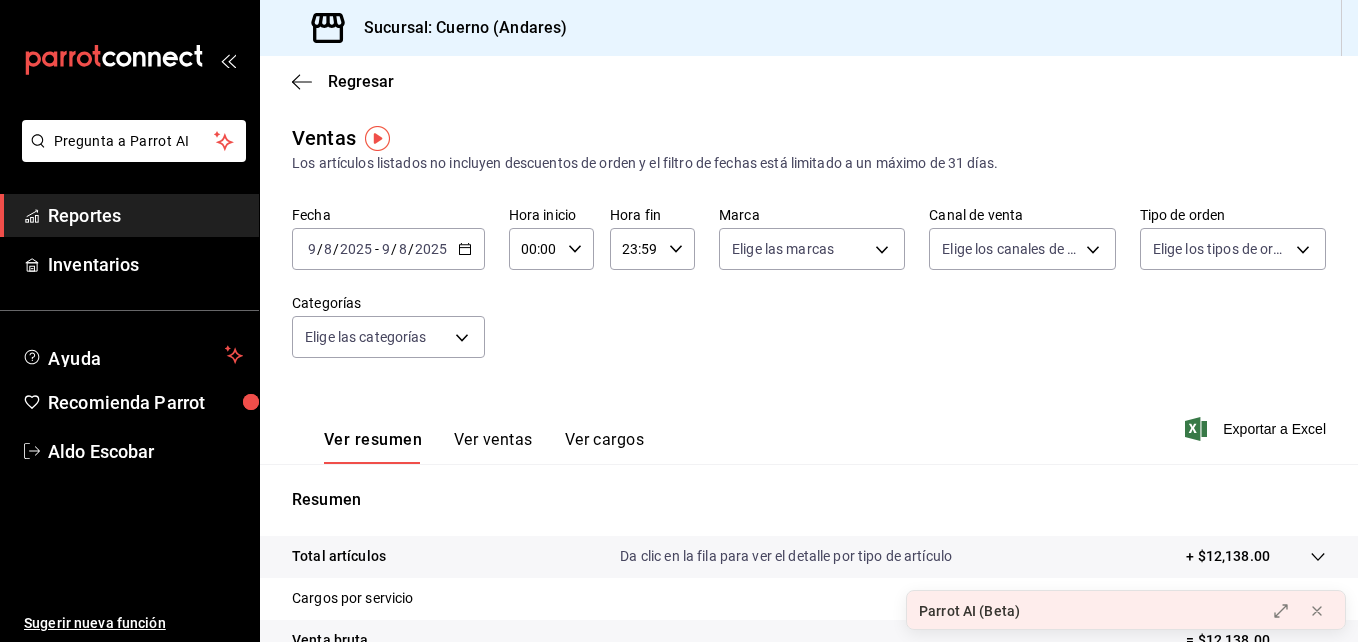 click on "2025-08-09 9 / 8 / 2025 - 2025-08-09 9 / 8 / 2025" at bounding box center [388, 249] 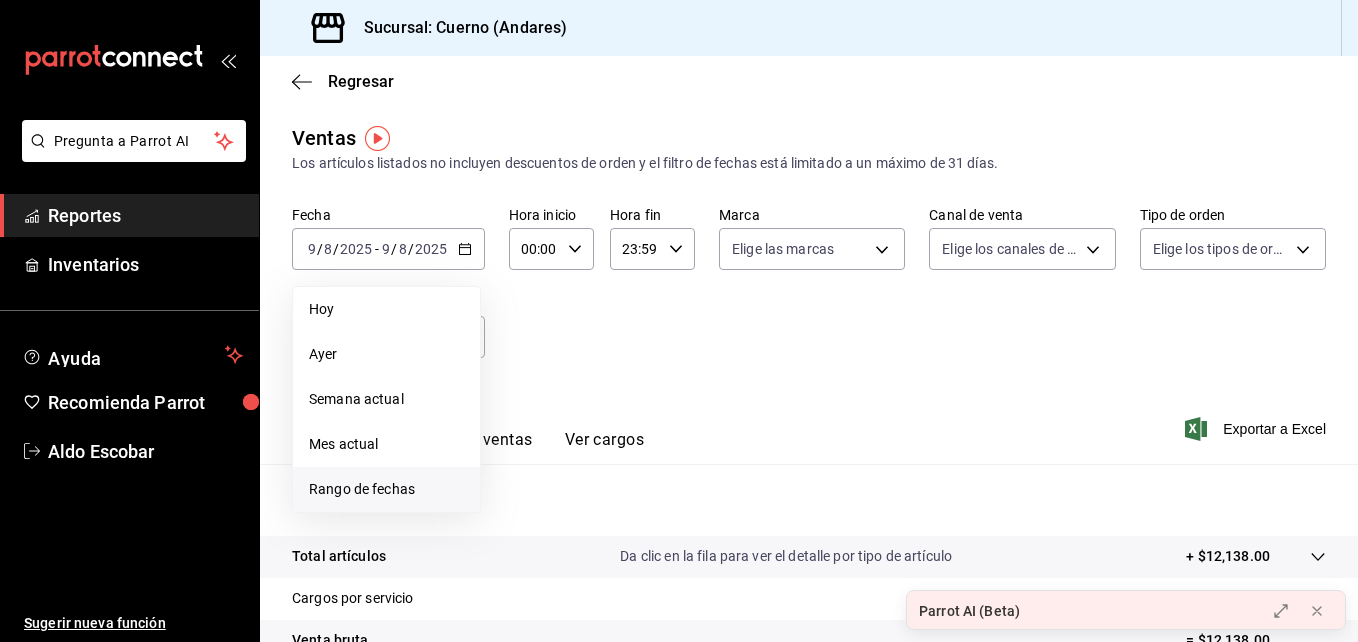 click on "Rango de fechas" at bounding box center (386, 489) 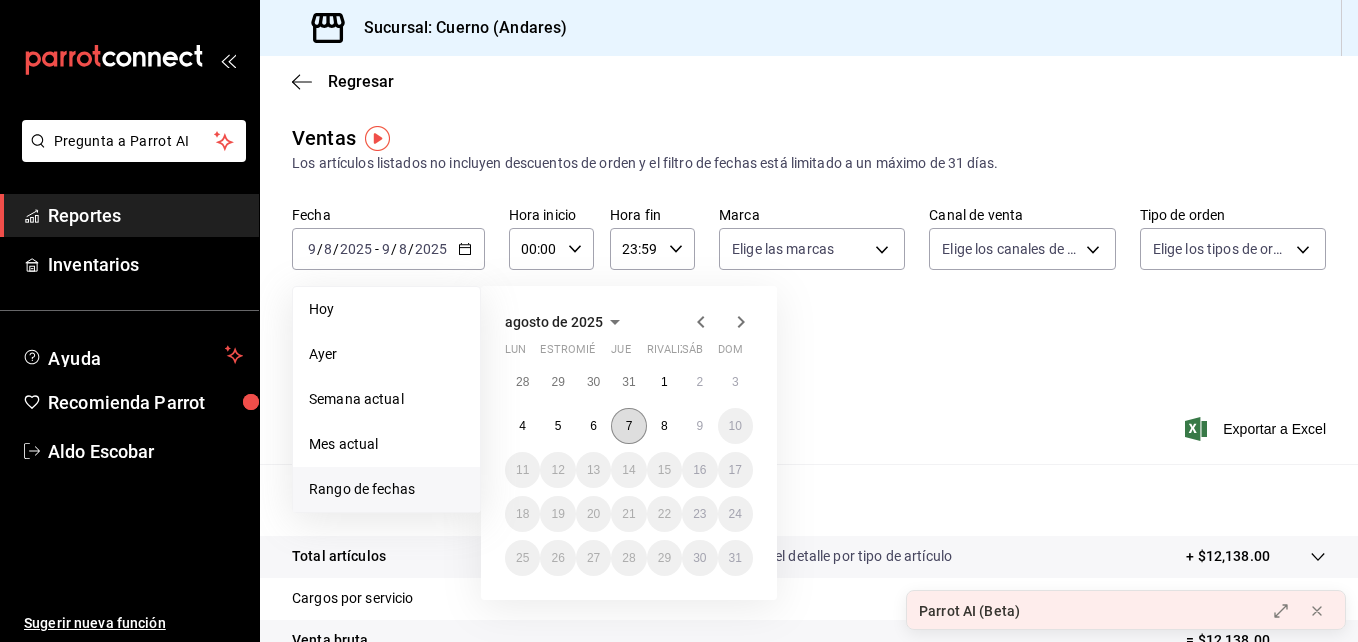 click on "7" at bounding box center [628, 426] 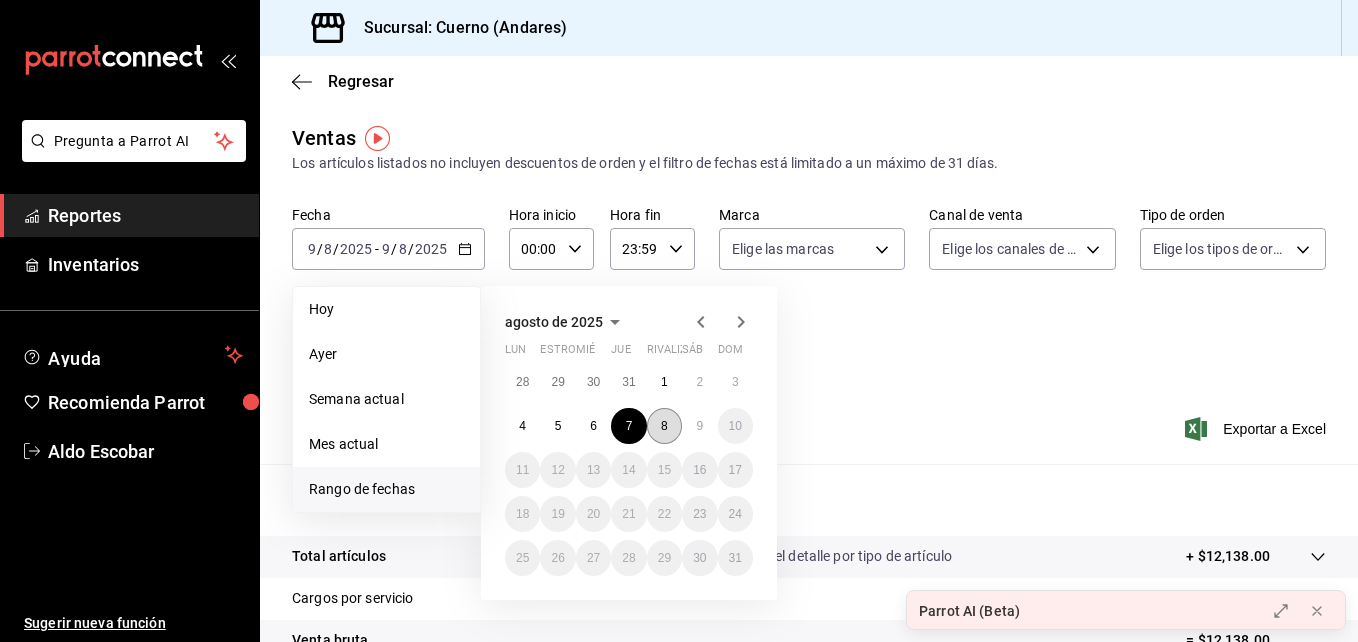 click on "8" at bounding box center (664, 426) 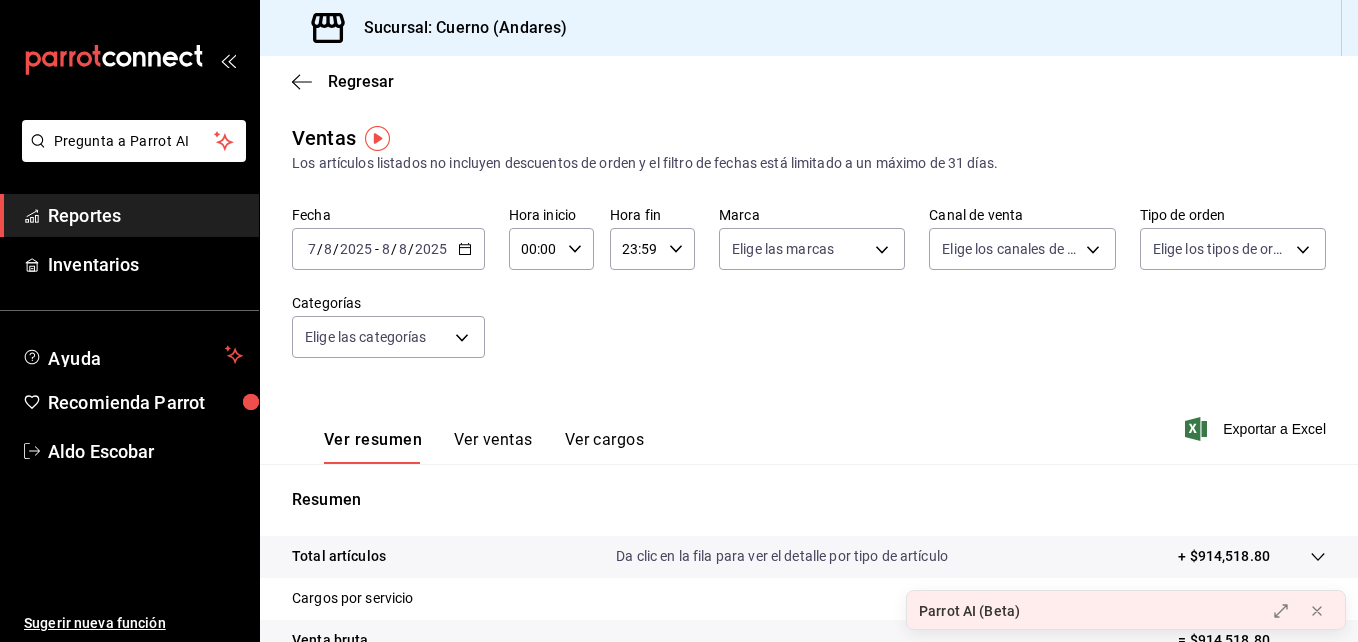 click 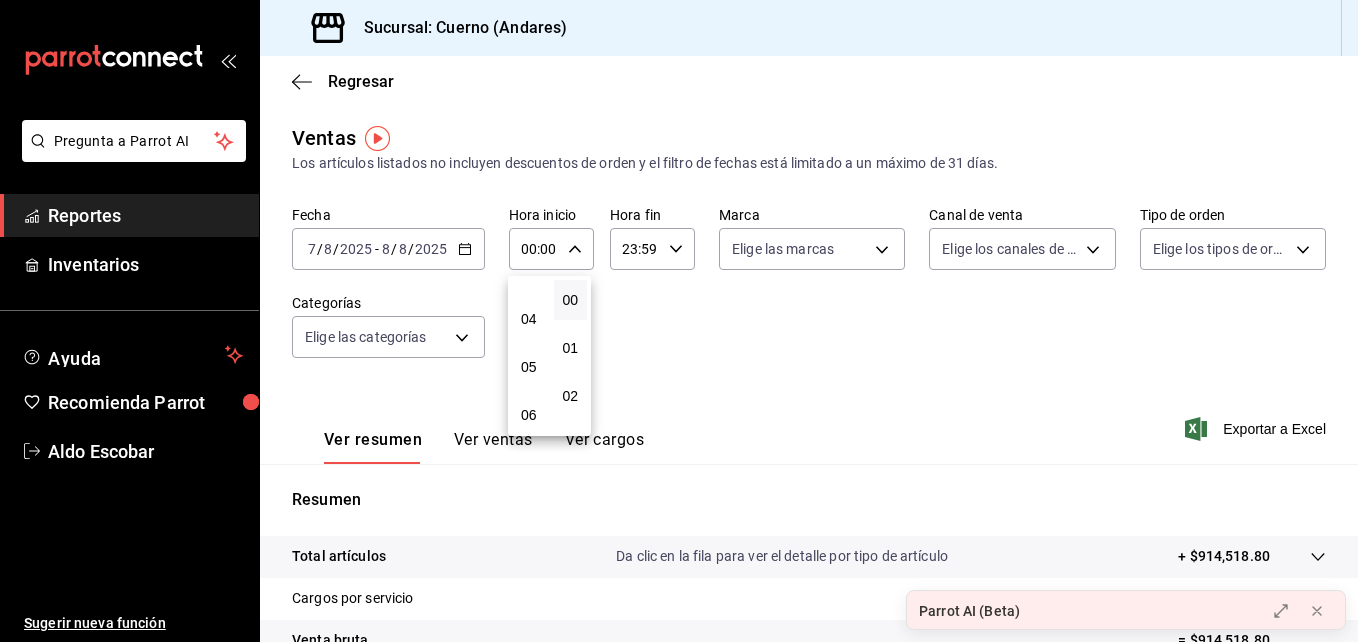 scroll, scrollTop: 174, scrollLeft: 0, axis: vertical 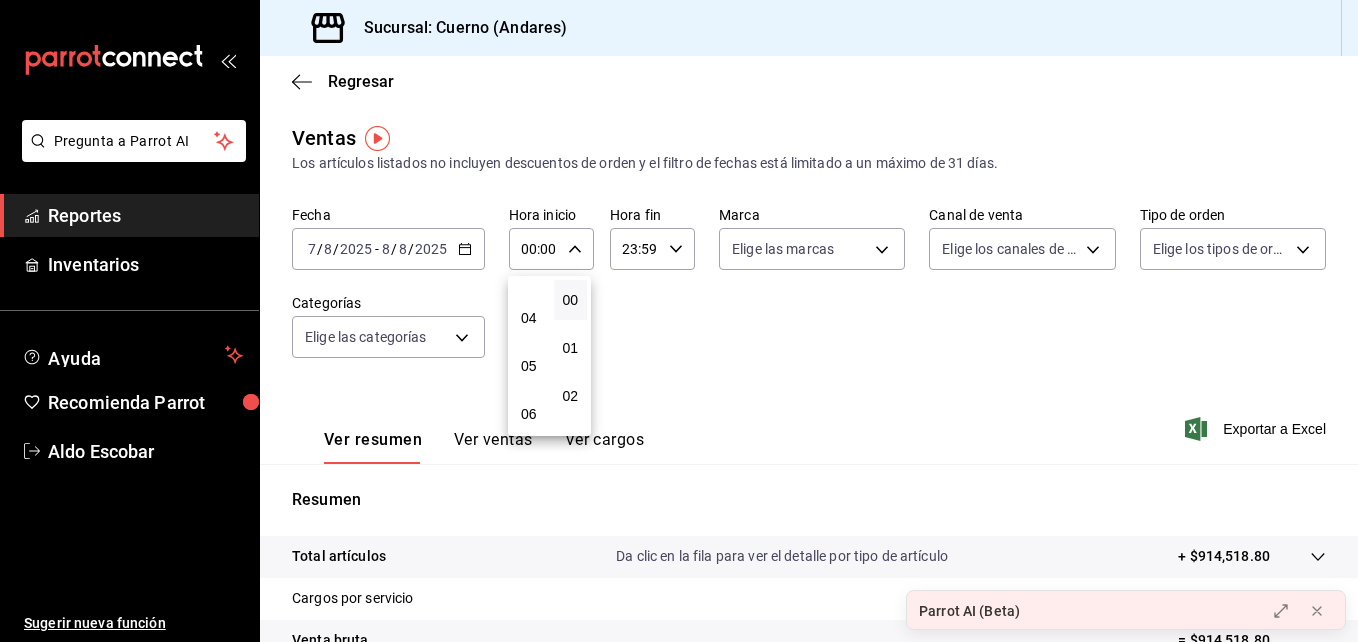 click on "05" at bounding box center (529, 366) 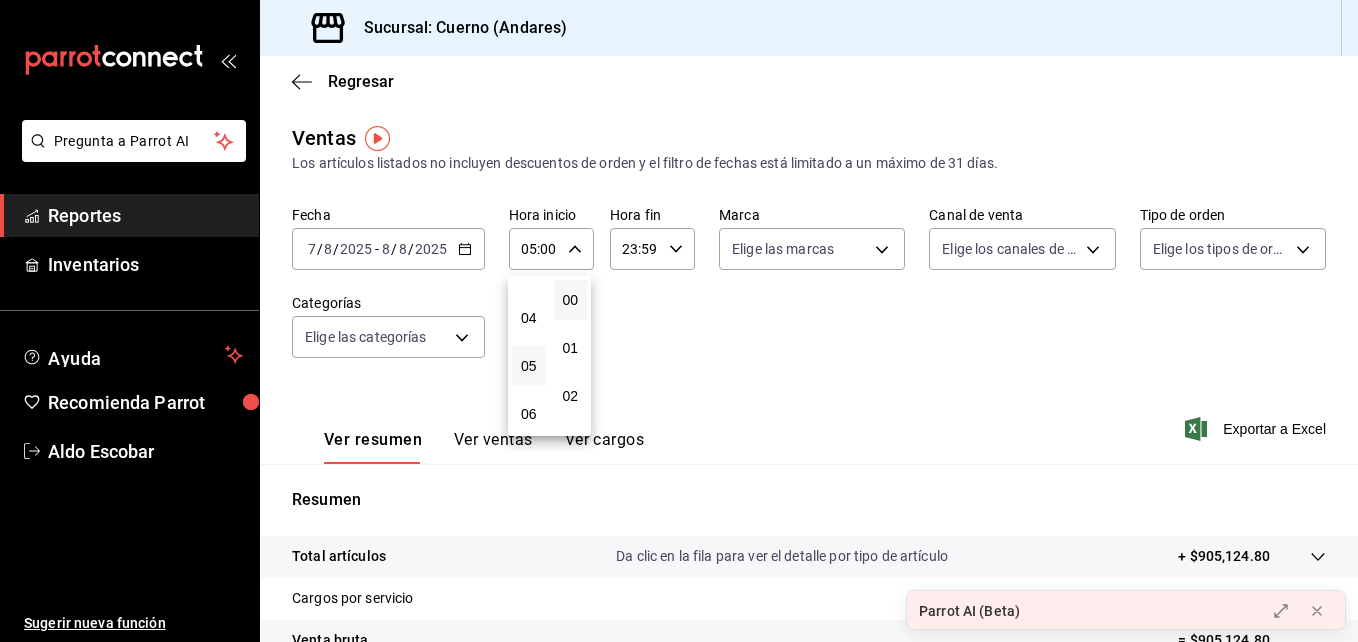 click at bounding box center (679, 321) 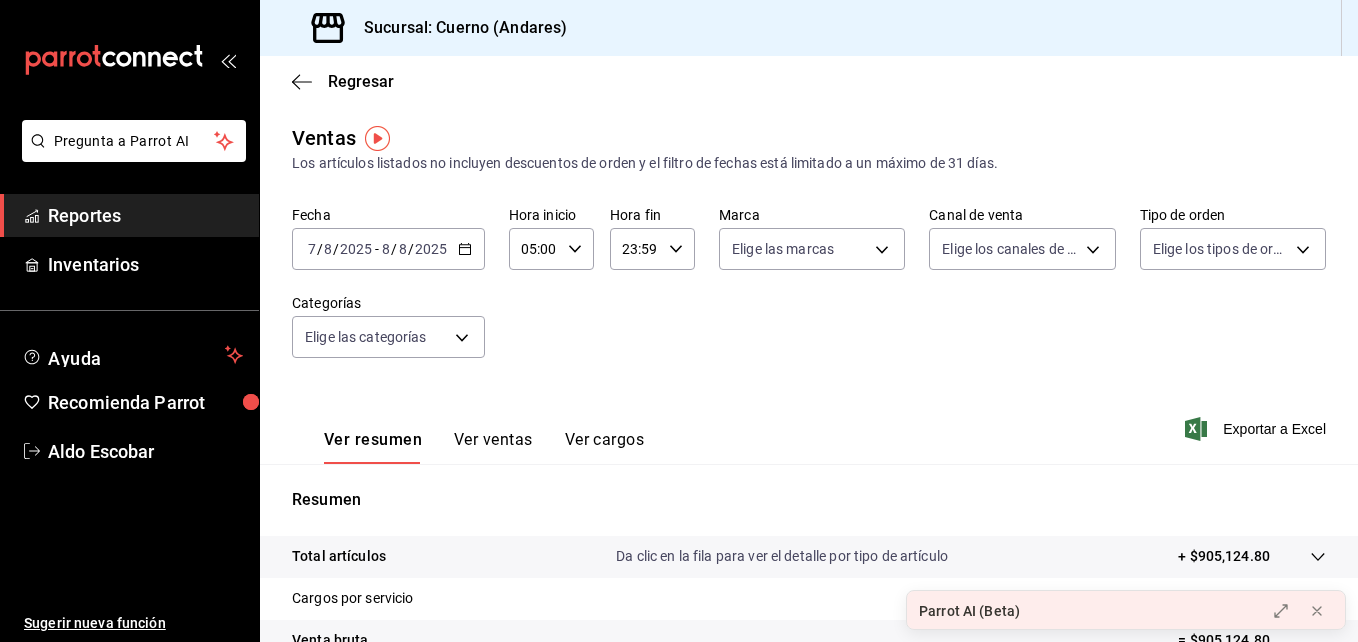 click 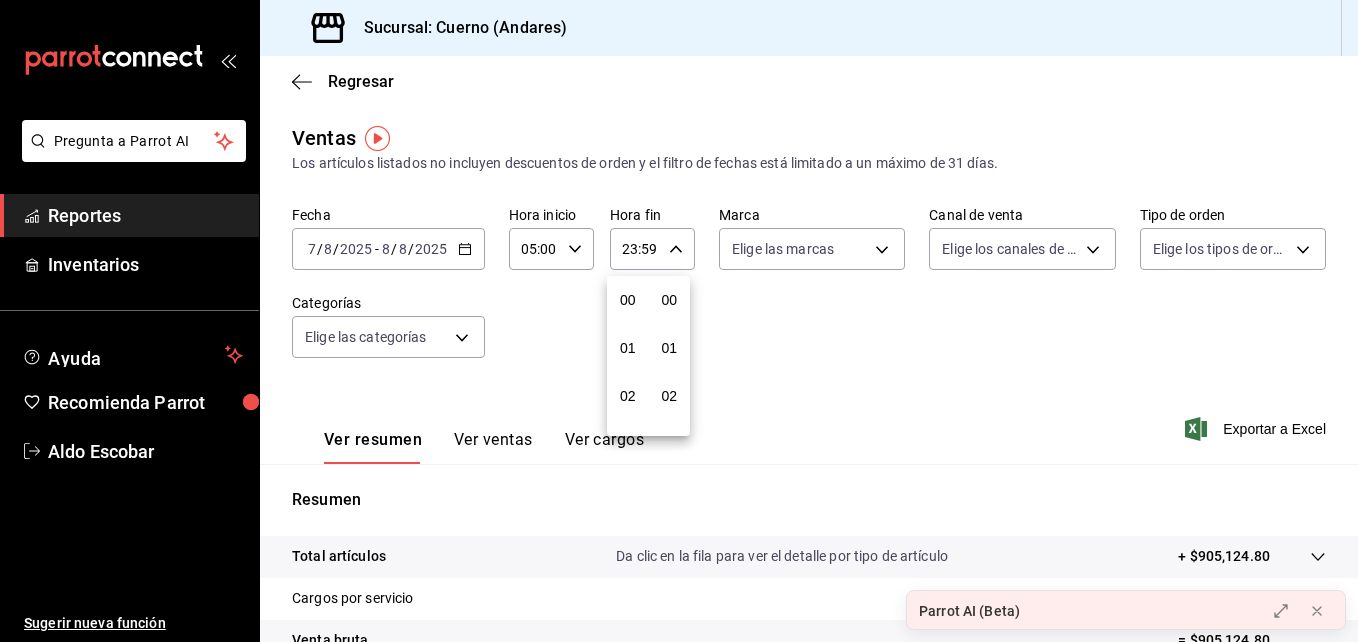 scroll, scrollTop: 992, scrollLeft: 0, axis: vertical 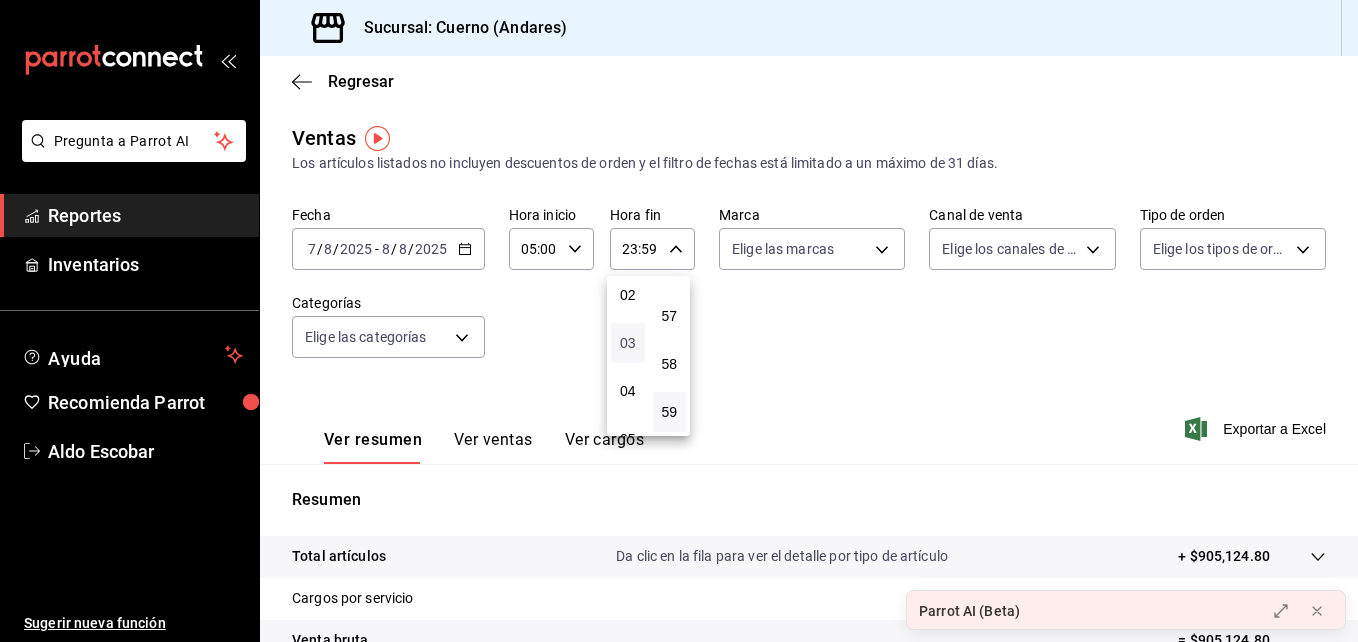 click on "03" at bounding box center [628, 343] 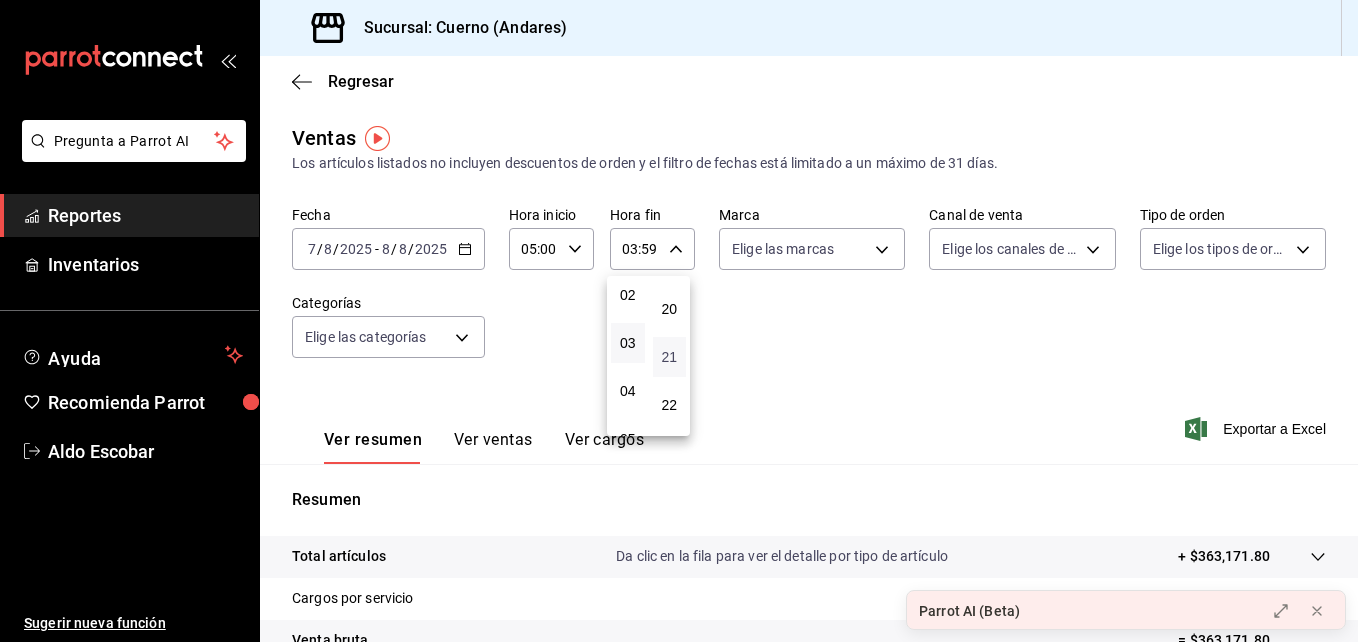 scroll, scrollTop: 949, scrollLeft: 0, axis: vertical 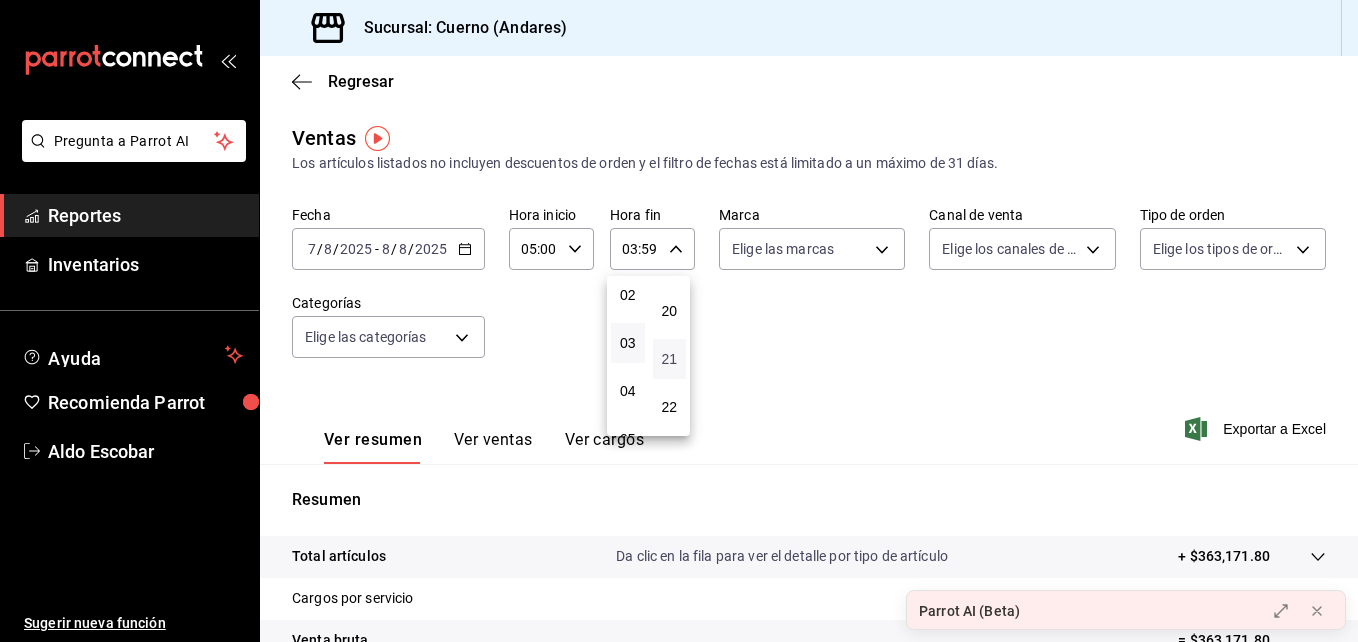 click on "20" at bounding box center (670, 311) 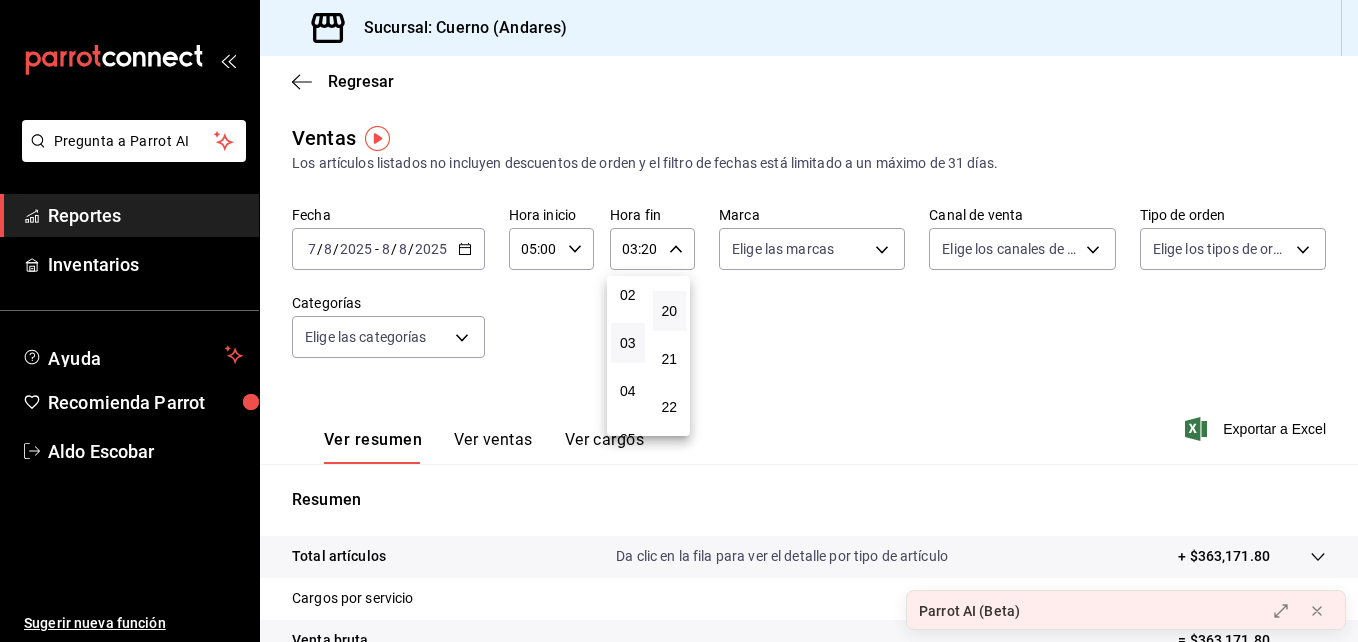 click at bounding box center (679, 321) 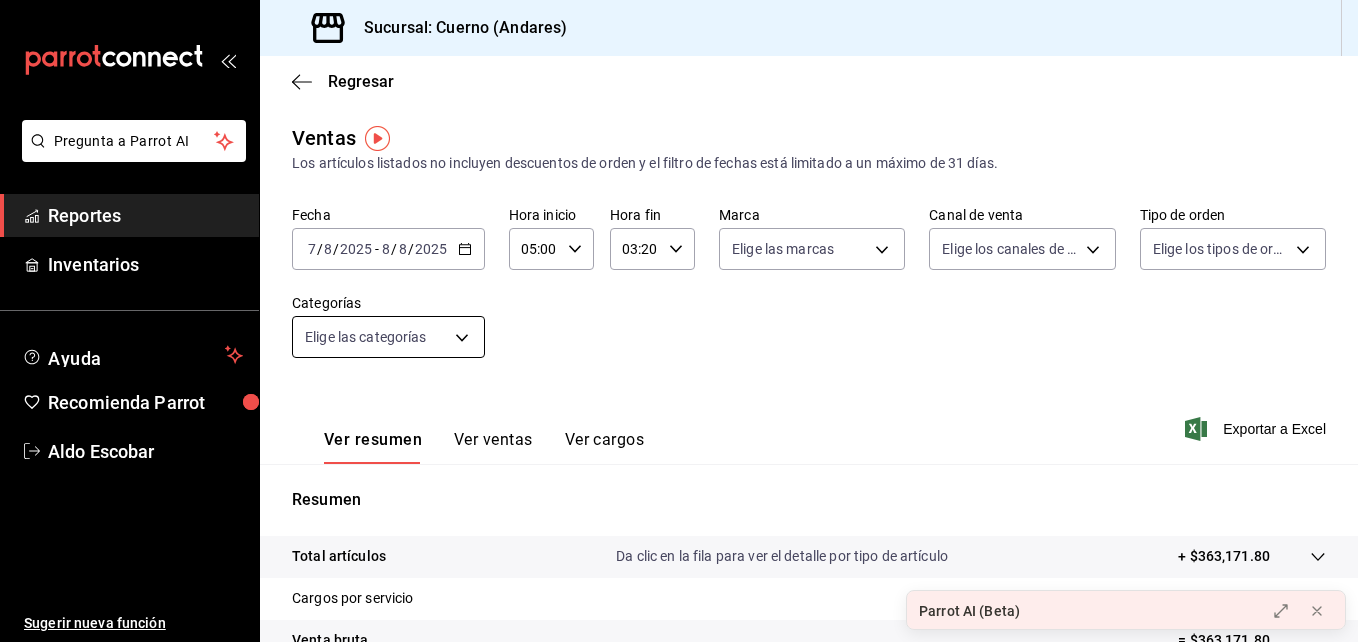 click on "Pregunta a Parrot AI Reportes   Inventarios   Ayuda Recomienda Parrot   Aldo Escobar   Sugerir nueva función   Sucursal: Cuerno (Andares) Regresar Ventas Los artículos listados no incluyen descuentos de orden y el filtro de fechas está limitado a un máximo de 31 días. Fecha 2025-08-07 7 / 8 / 2025 - 2025-08-08 8 / 8 / 2025 Hora inicio 05:00 Hora inicio Hora fin 03:20 Hora fin Marca Elige las marcas Canal de venta Elige los canales de venta Tipo de orden Elige los tipos de orden Categorías Elige las categorías Ver resumen Ver ventas Ver cargos Exportar a Excel Resumen Total artículos Da clic en la fila para ver el detalle por tipo de artículo + $363,171.80 Cargos por servicio + $0.00 Venta bruta = $363,171.80 Descuentos totales - $1,614.00 Certificados de regalo - $15,037.00 Venta total = $346,520.80 Impuestos - 47.795,97 [CURRENCY] Venta neta = $298,724.83 Pregunta a Parrot AI Reportes   Inventarios   Ayuda Recomienda Parrot   Aldo Escobar   Sugerir nueva función   Ver video tutorial Ir a video" at bounding box center [679, 321] 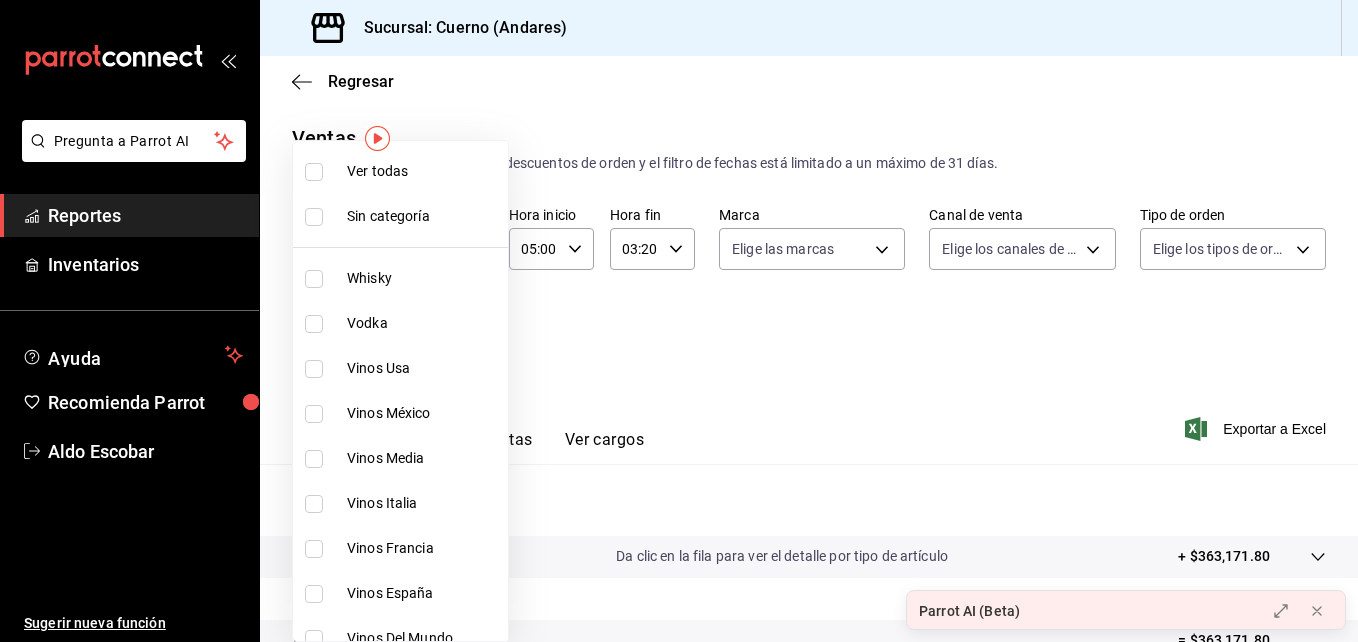 click at bounding box center [314, 217] 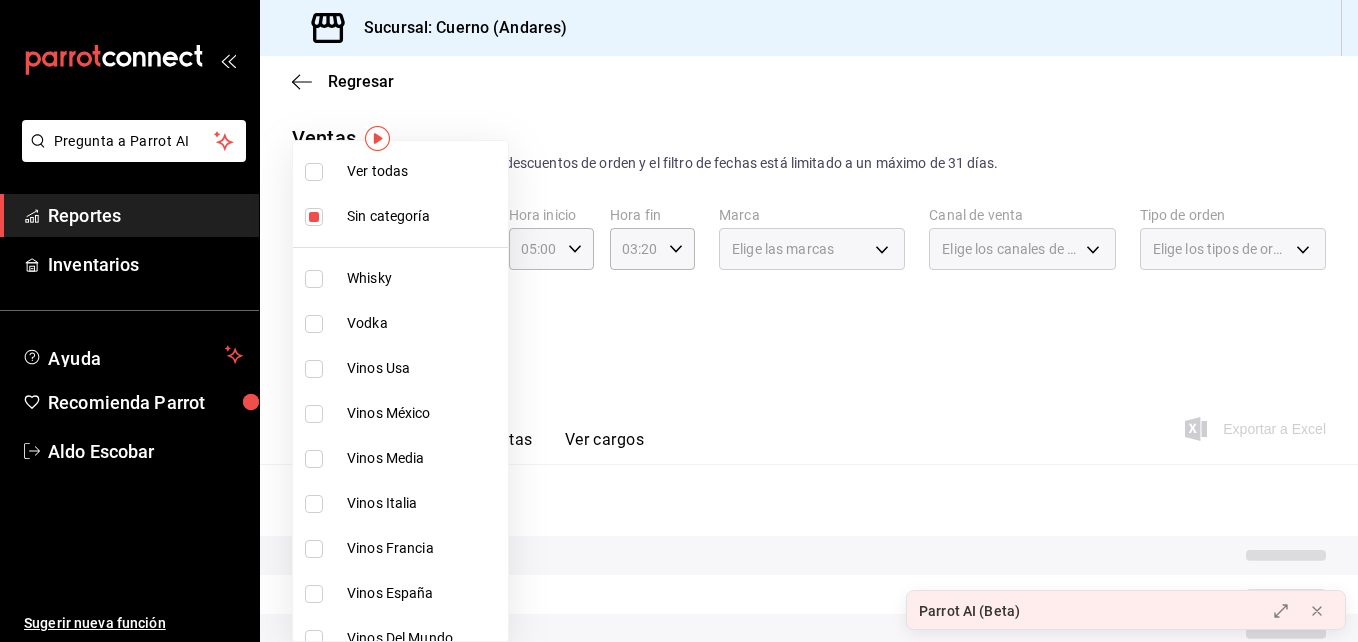click on "Ver todas" at bounding box center [400, 171] 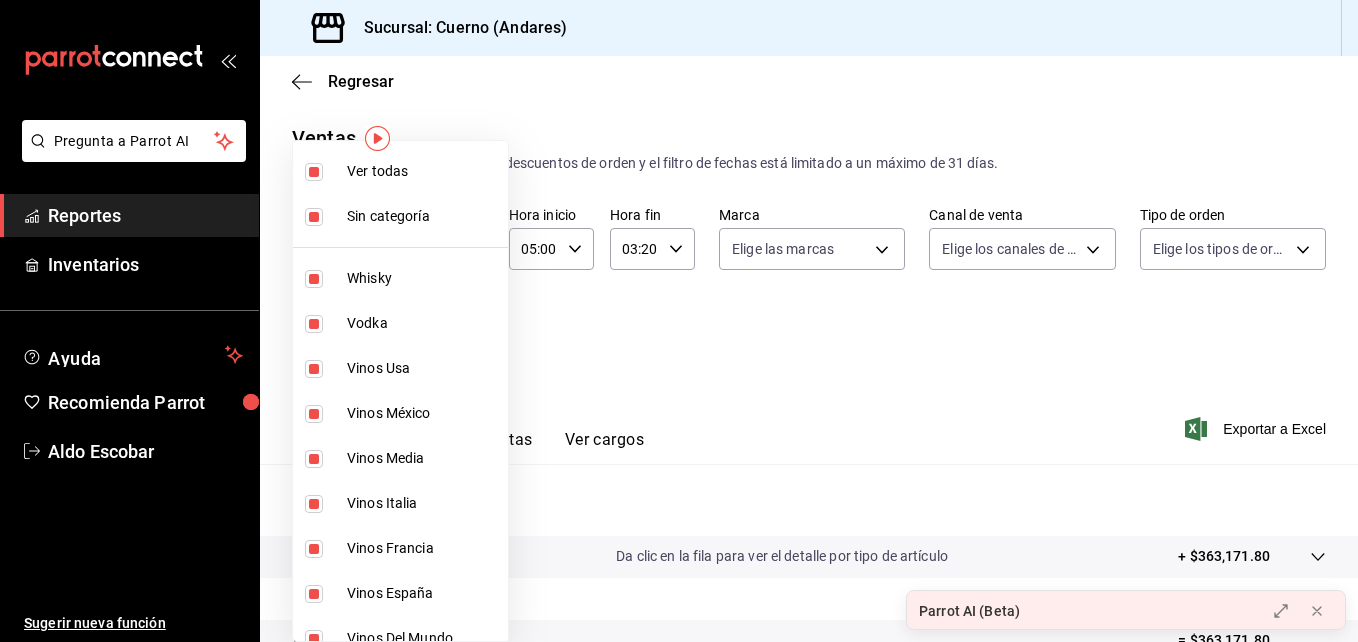 click at bounding box center (679, 321) 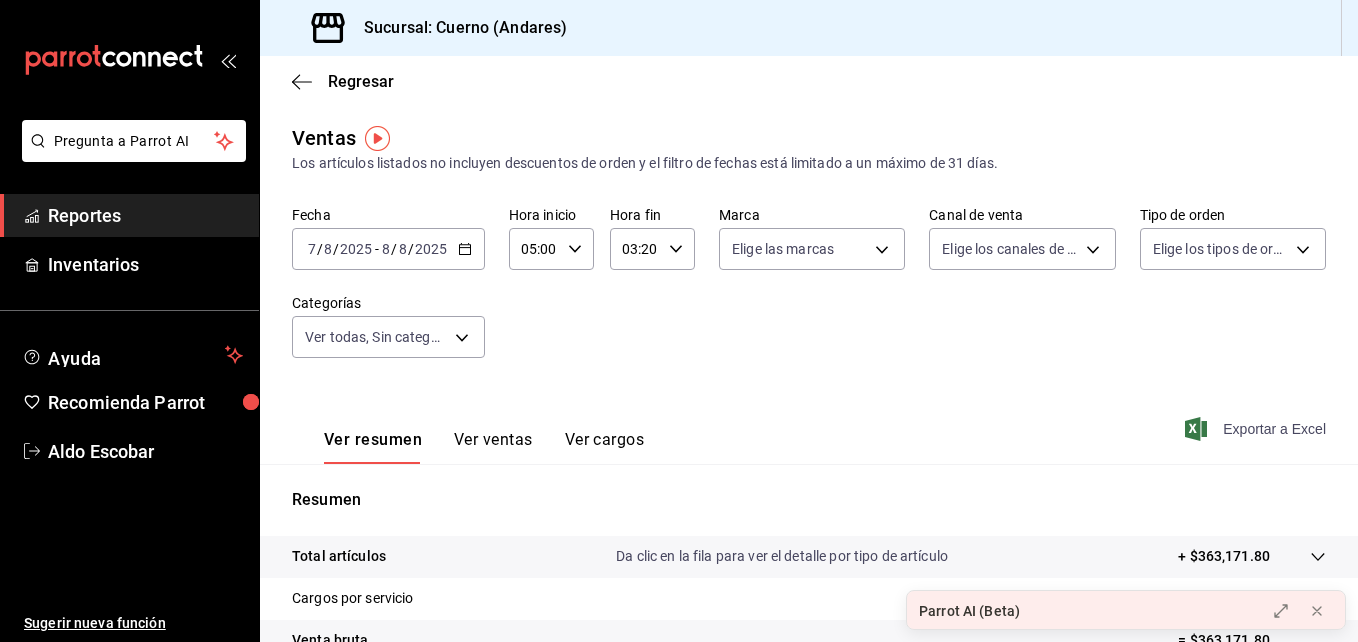 click on "Exportar a Excel" at bounding box center (1257, 429) 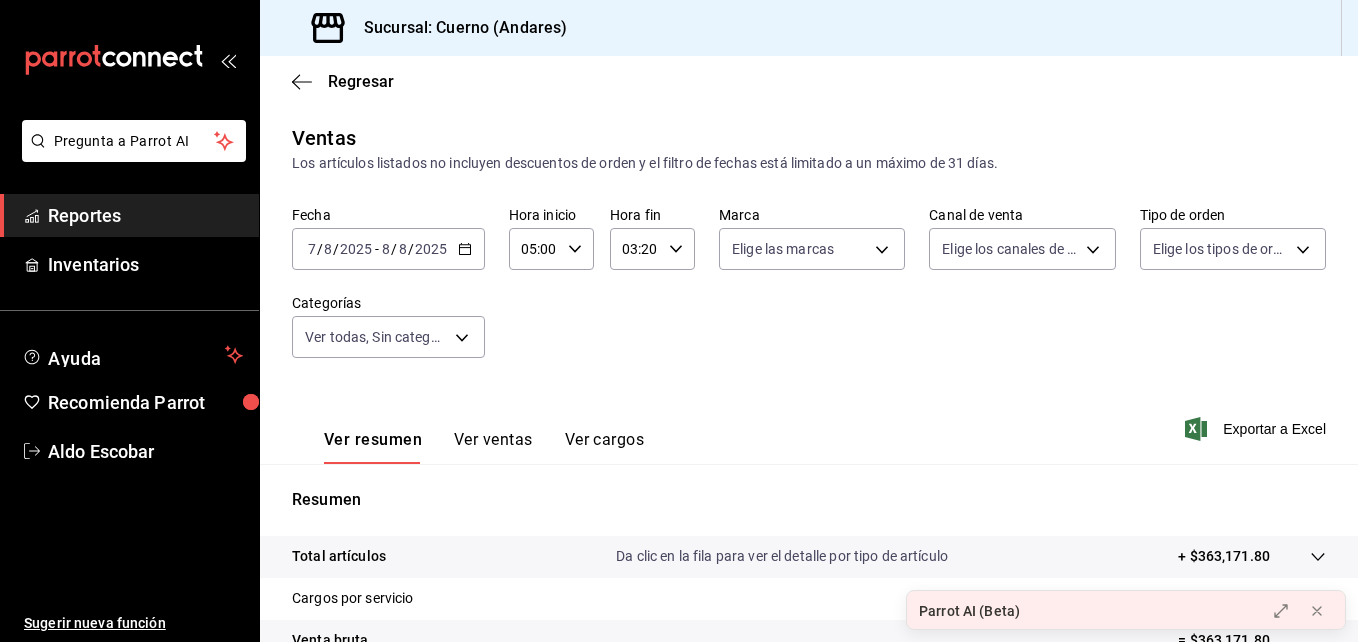 scroll, scrollTop: 124, scrollLeft: 0, axis: vertical 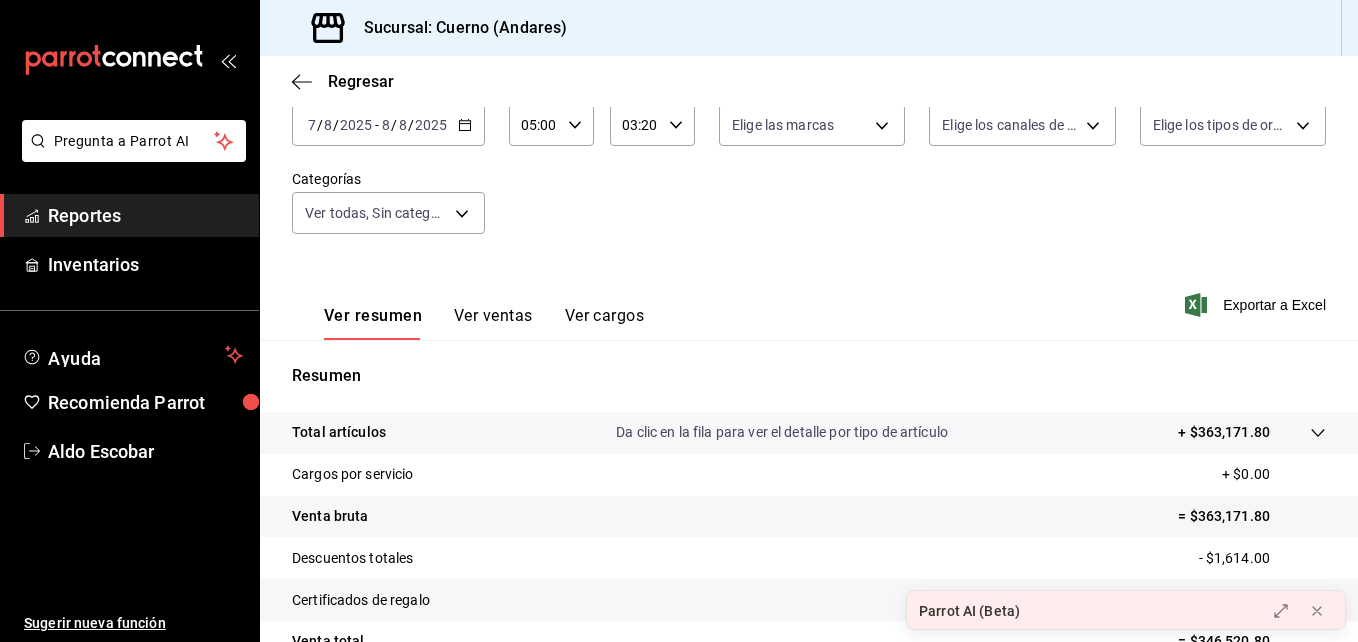click on "Ver ventas" at bounding box center [493, 323] 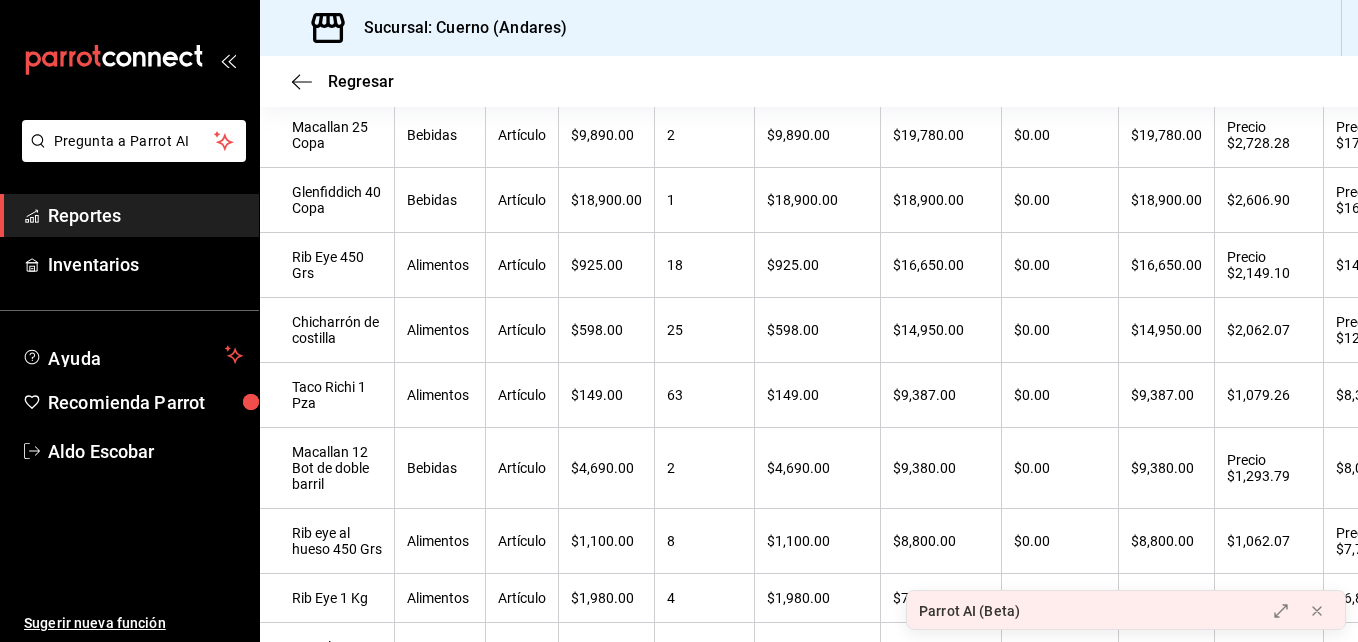 scroll, scrollTop: 314, scrollLeft: 0, axis: vertical 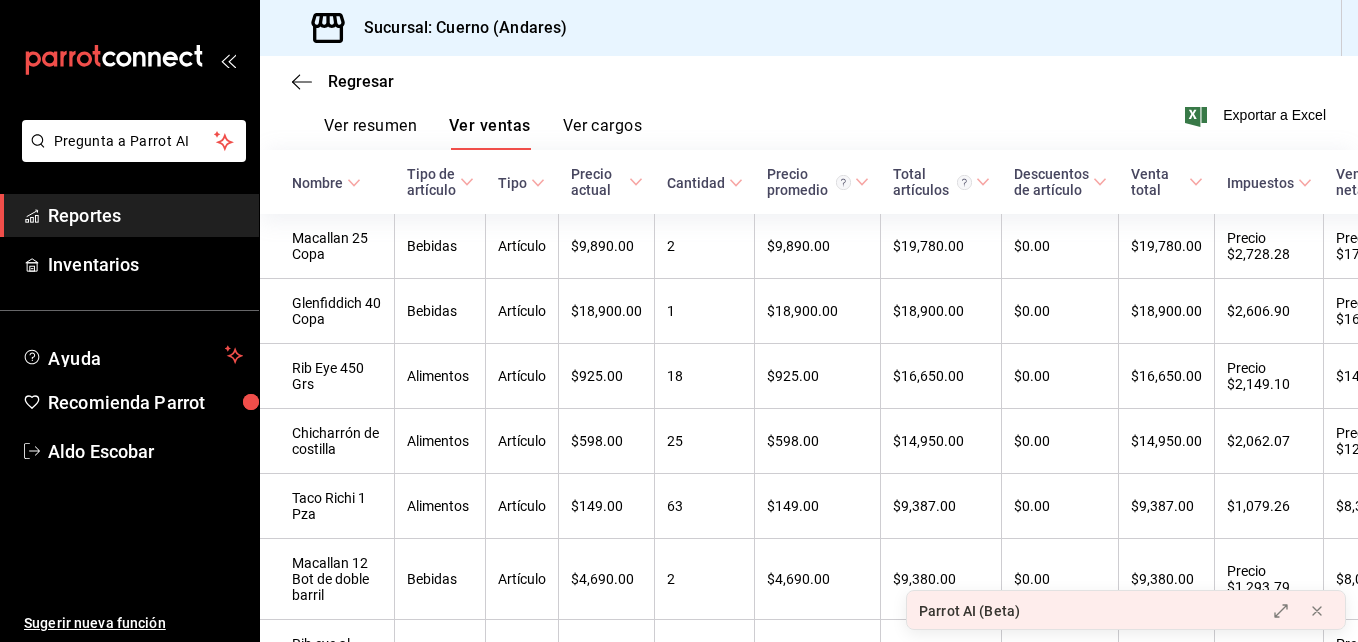 click on "Ver resumen" at bounding box center (370, 133) 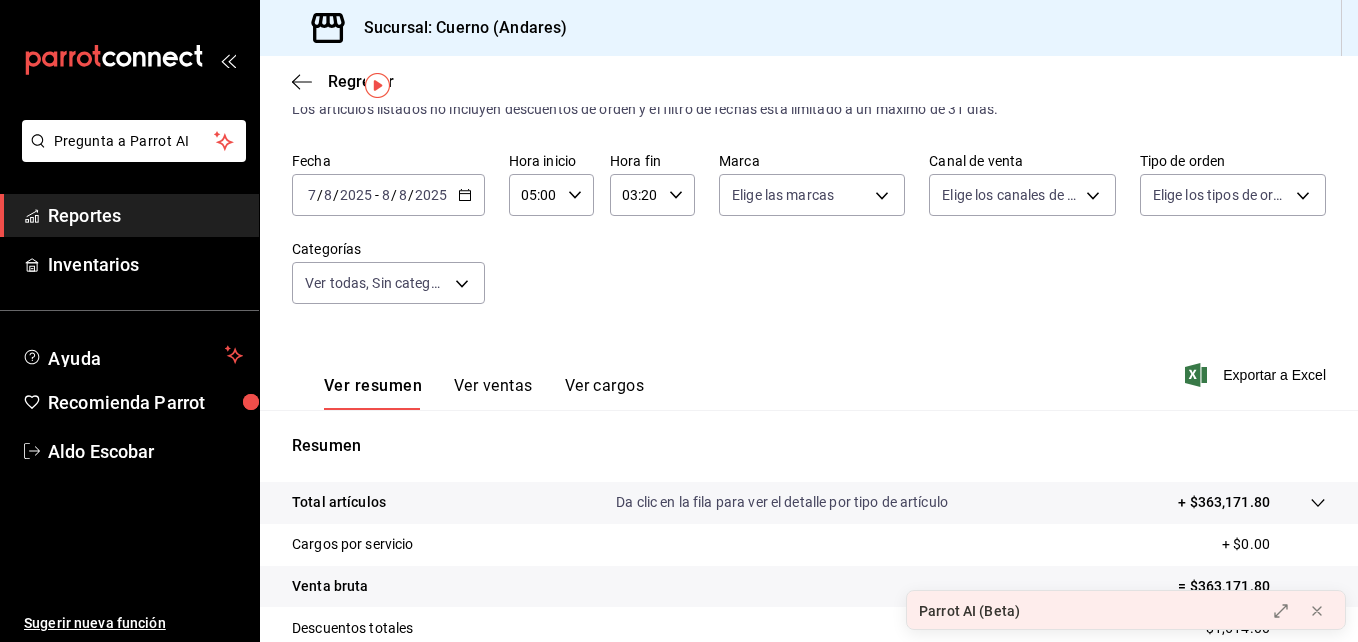 scroll, scrollTop: 53, scrollLeft: 0, axis: vertical 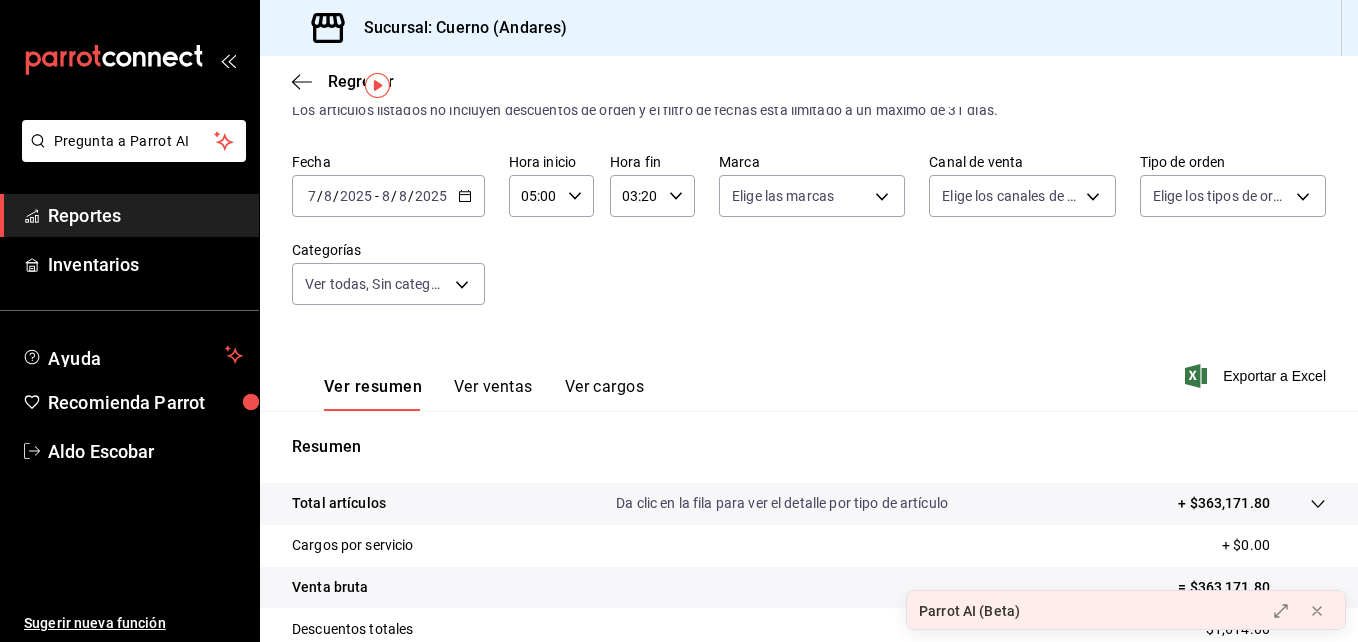 click 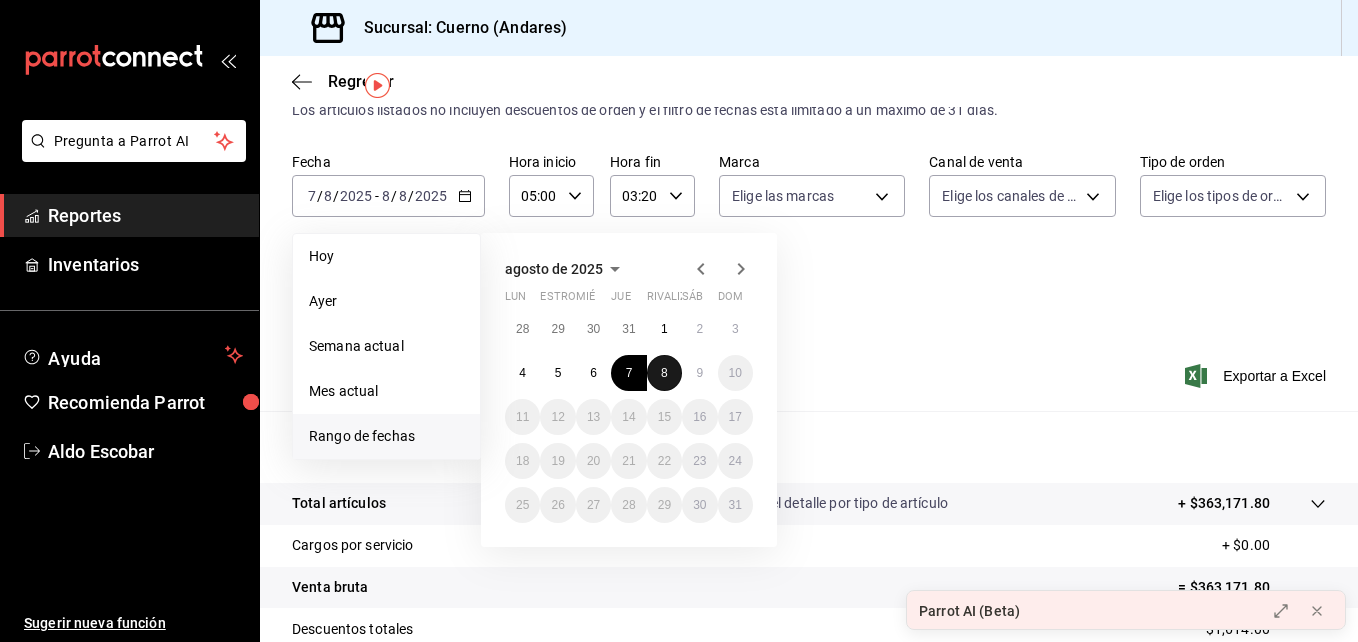 click on "8" at bounding box center [664, 373] 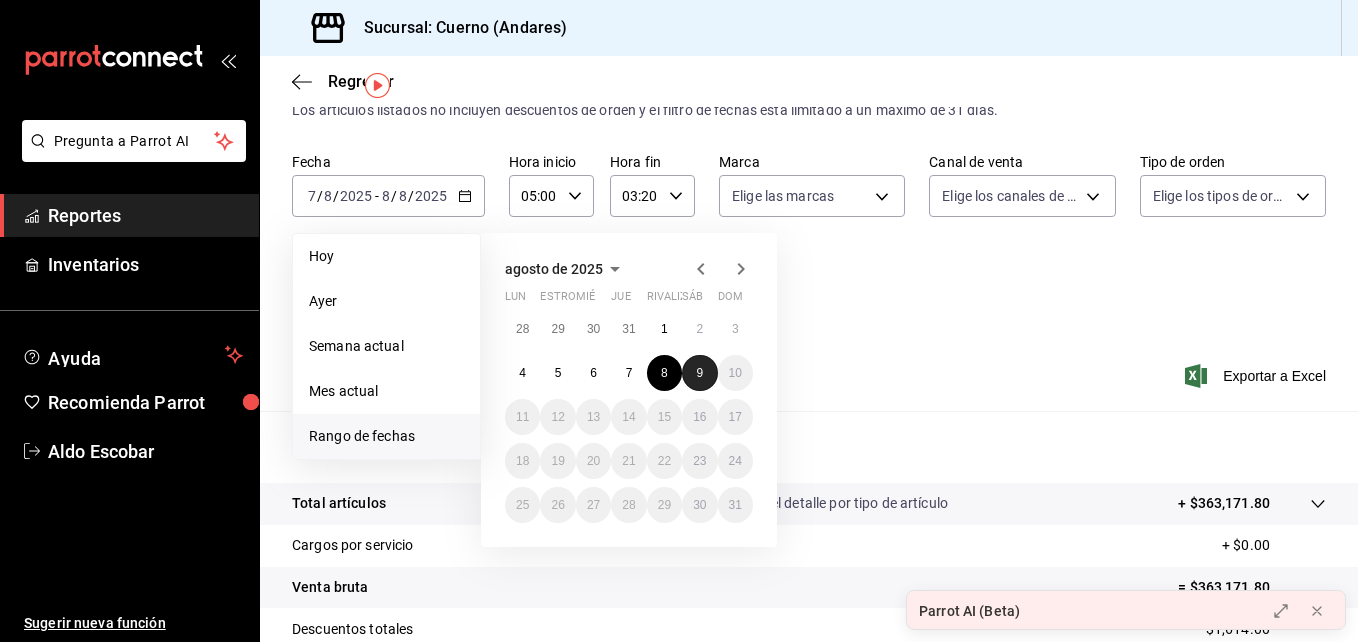 click on "9" at bounding box center [699, 373] 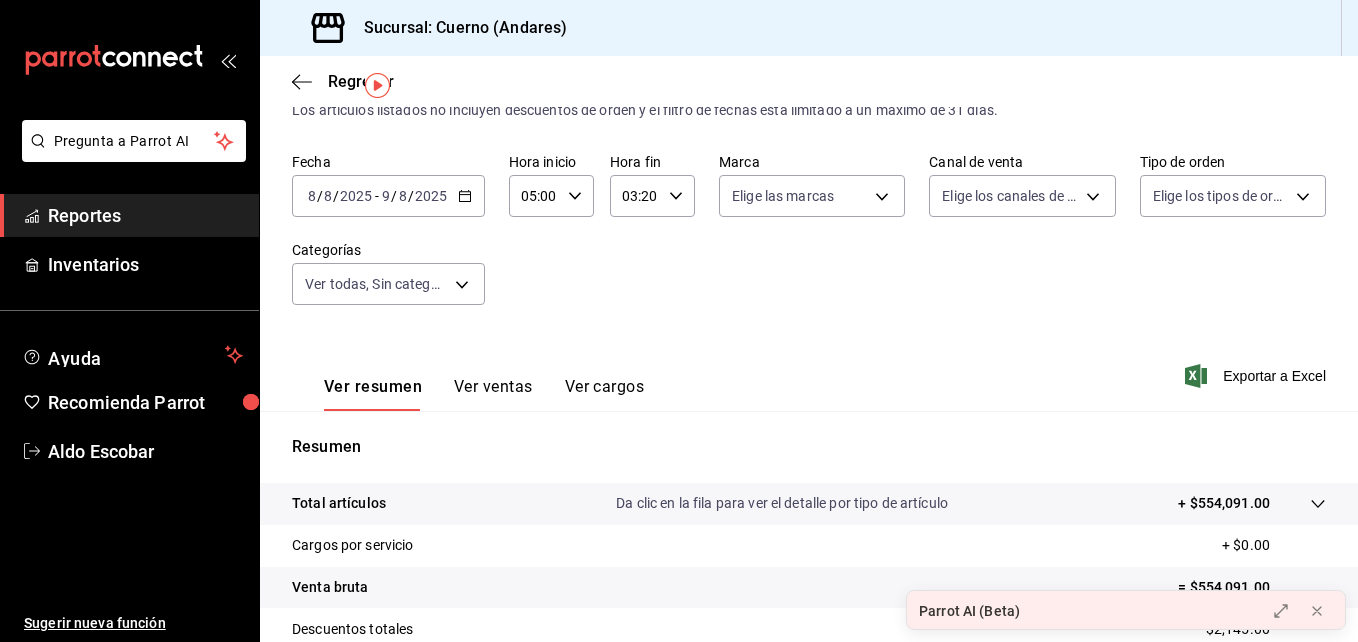 click on "Ver resumen Ver ventas Ver cargos Exportar a Excel" at bounding box center (809, 370) 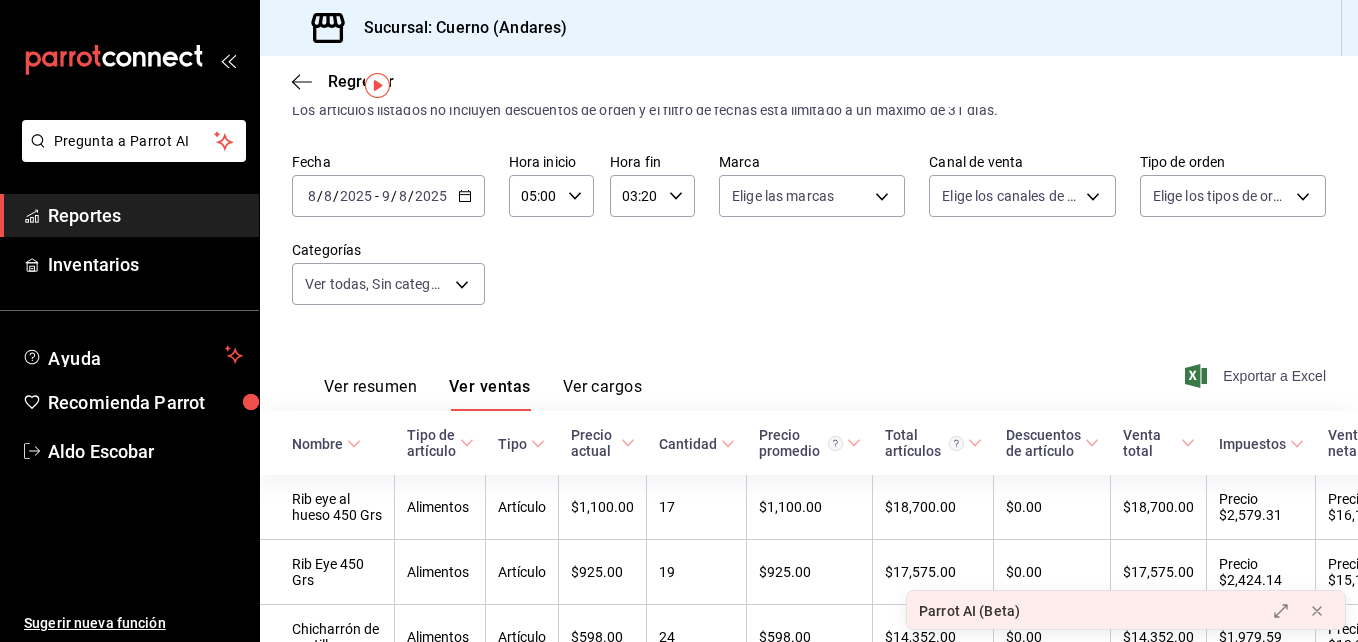 click on "Exportar a Excel" at bounding box center [1274, 376] 